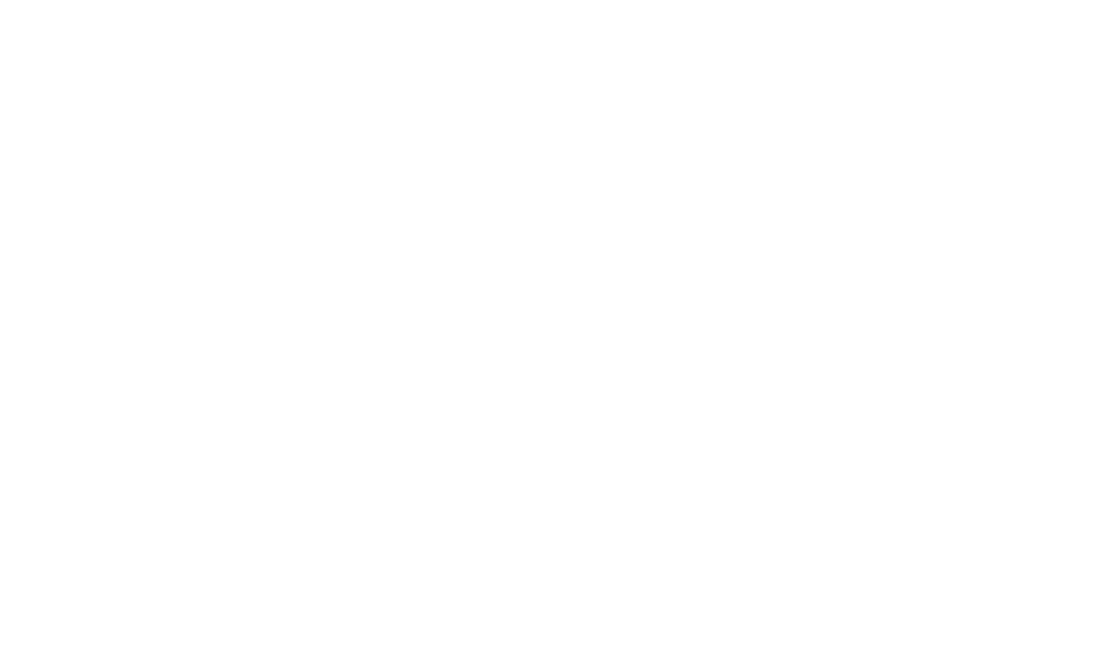 scroll, scrollTop: 0, scrollLeft: 0, axis: both 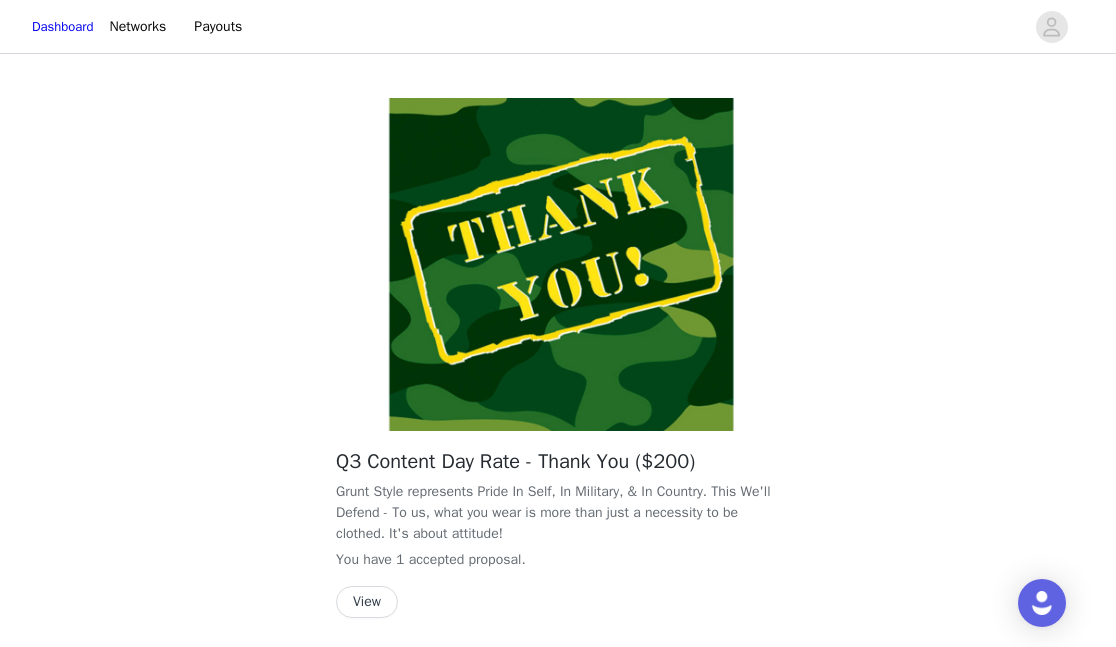 click at bounding box center [558, 264] 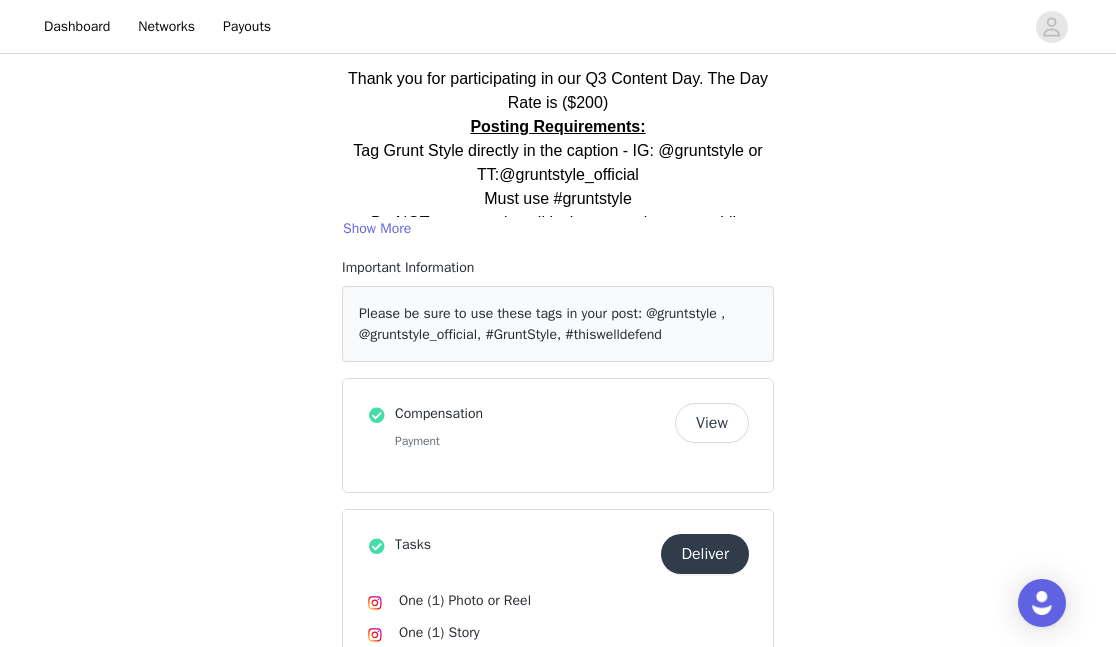scroll, scrollTop: 200, scrollLeft: 0, axis: vertical 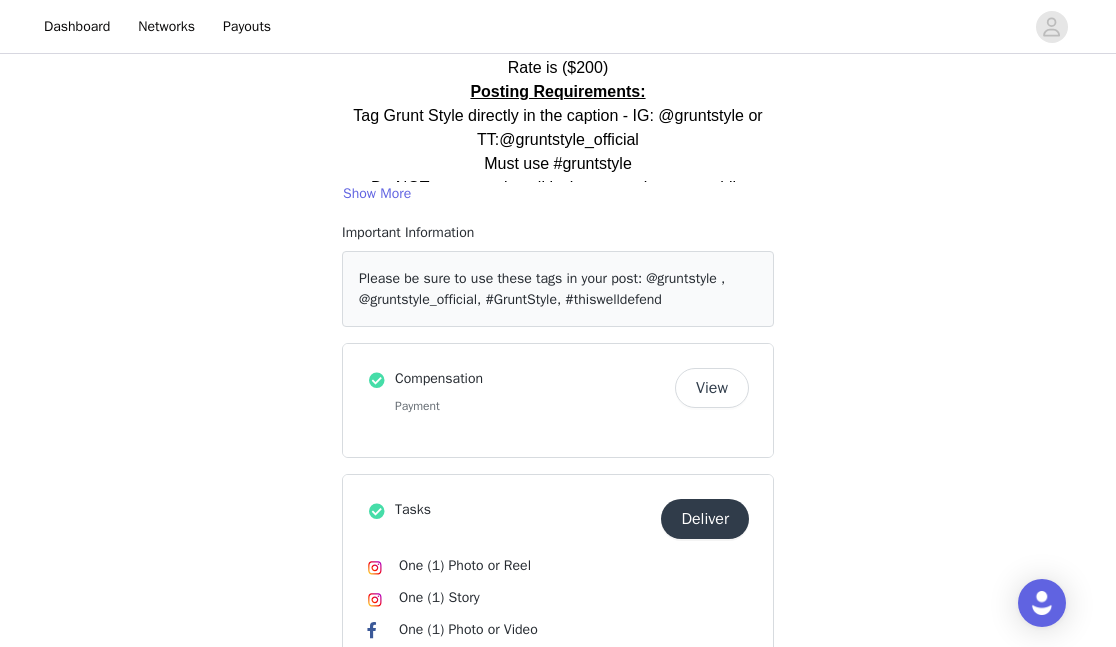click on "View" at bounding box center (712, 388) 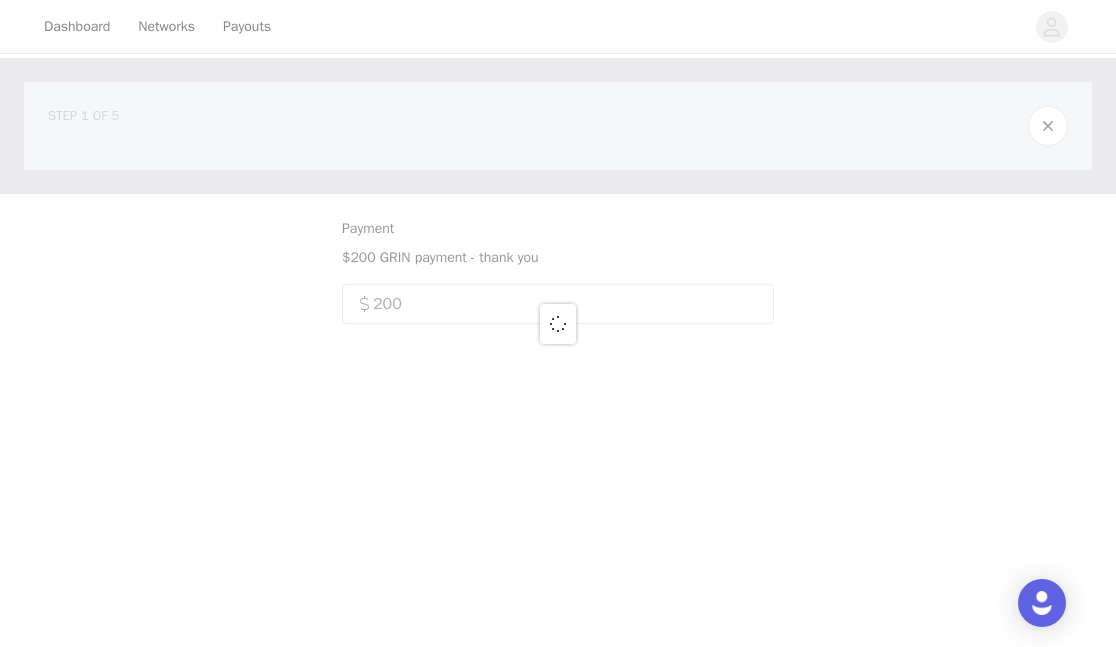 scroll, scrollTop: 0, scrollLeft: 0, axis: both 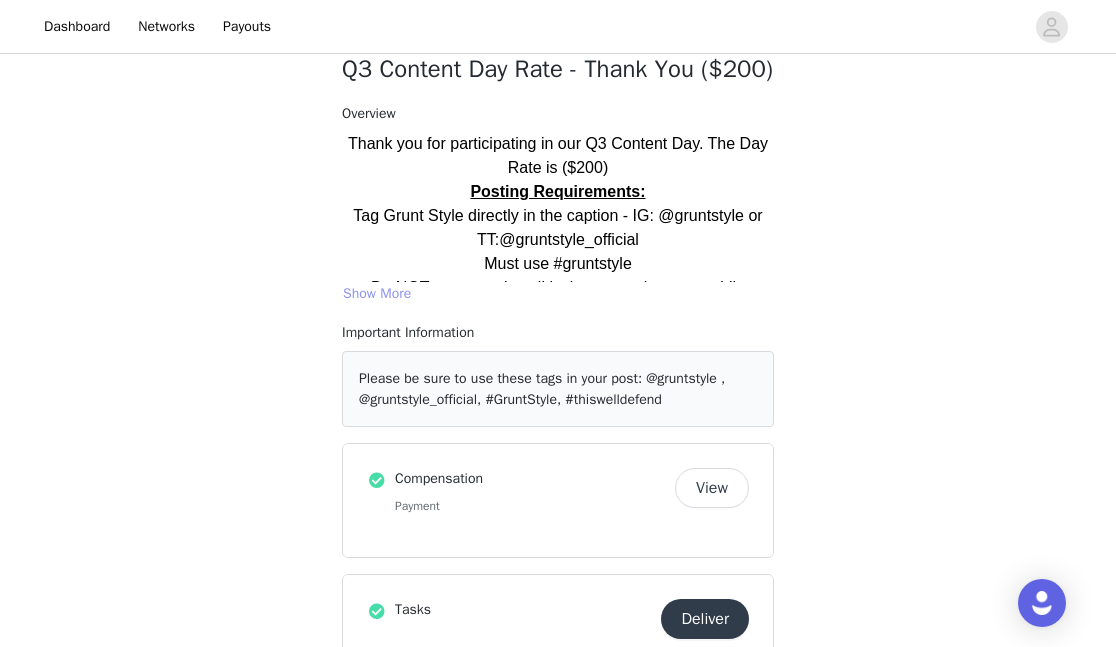 click on "Show More" at bounding box center (377, 294) 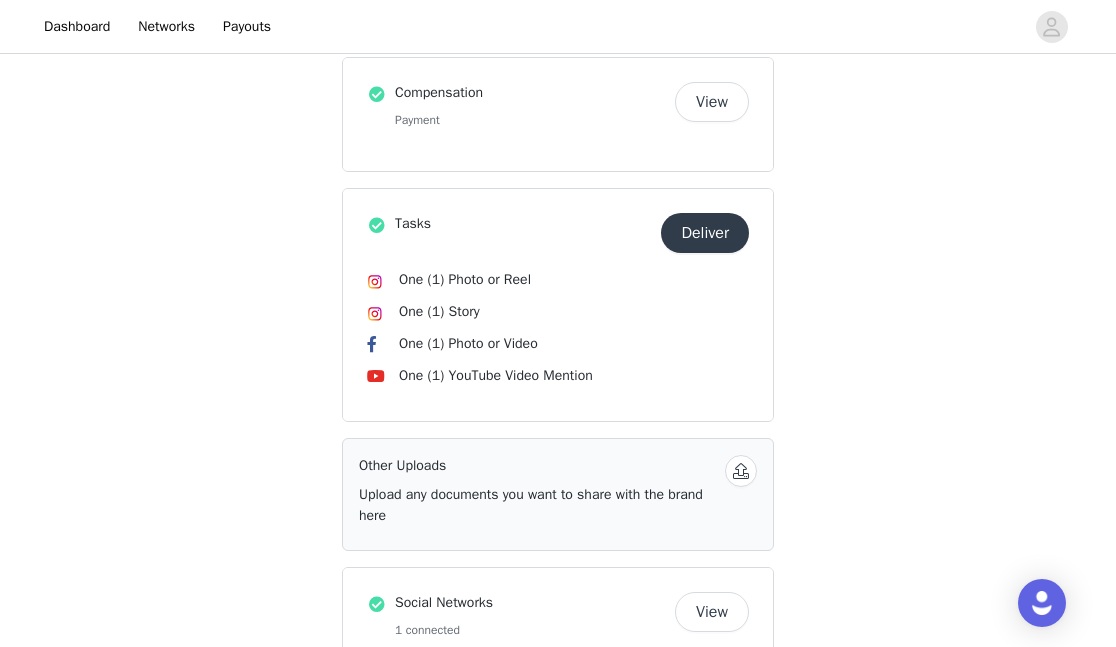 scroll, scrollTop: 900, scrollLeft: 0, axis: vertical 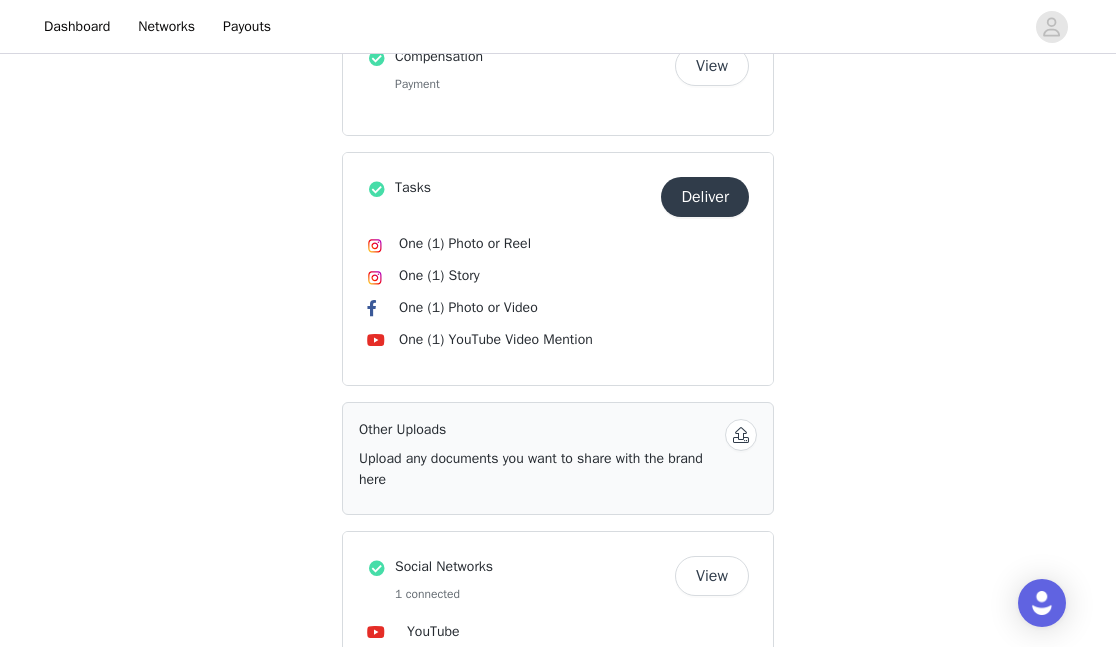 click on "Deliver" at bounding box center [705, 197] 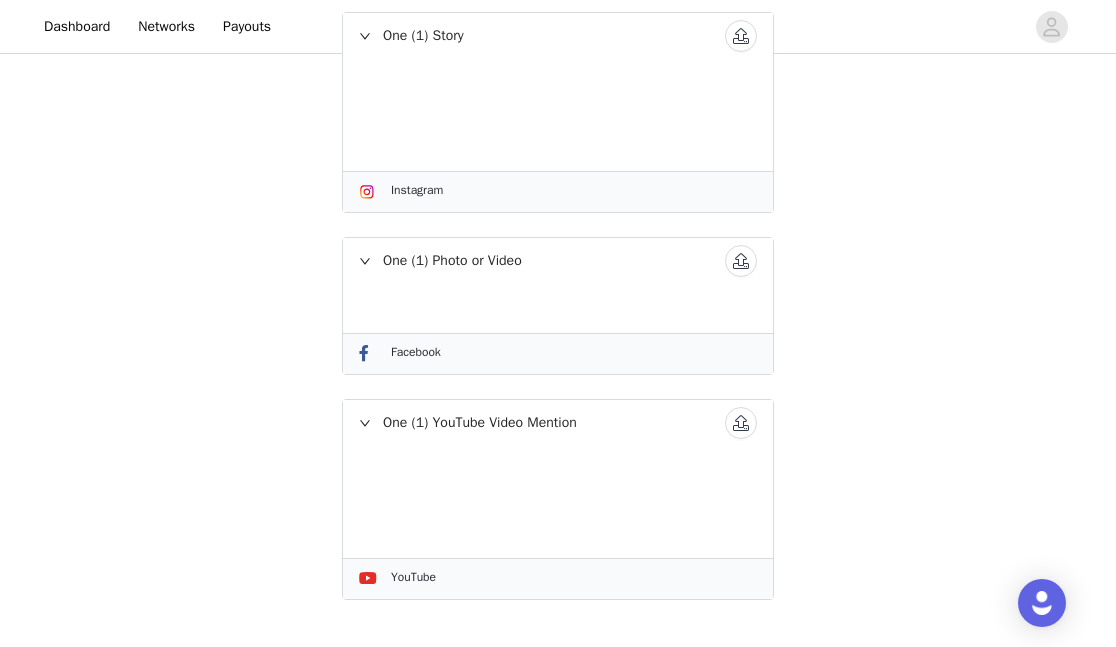 scroll, scrollTop: 585, scrollLeft: 0, axis: vertical 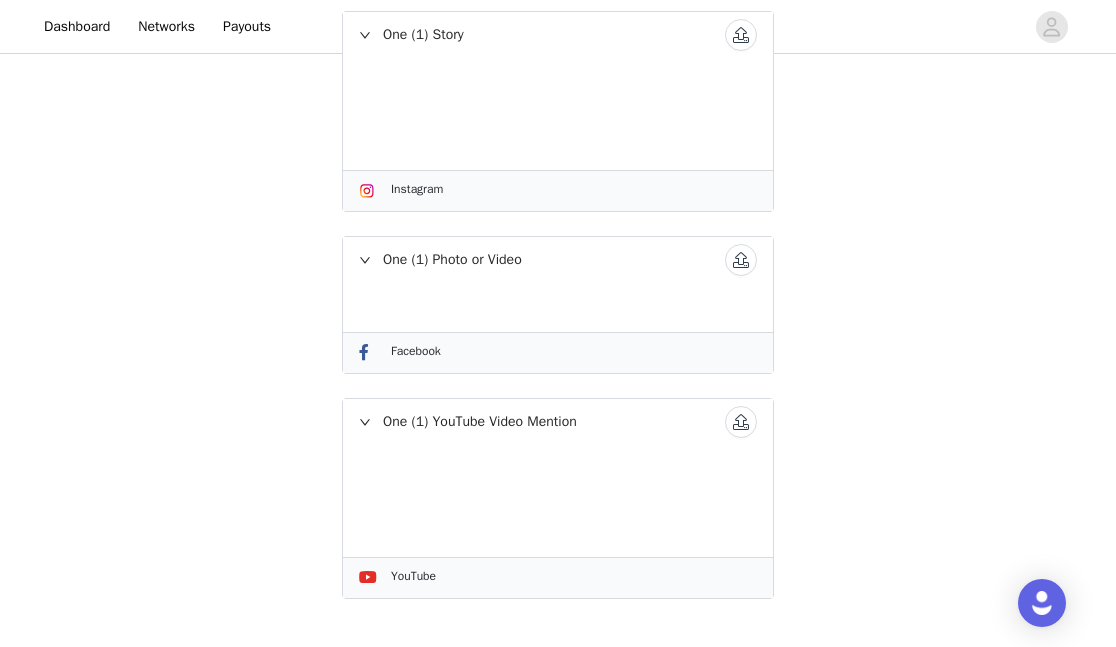 click at bounding box center (741, 260) 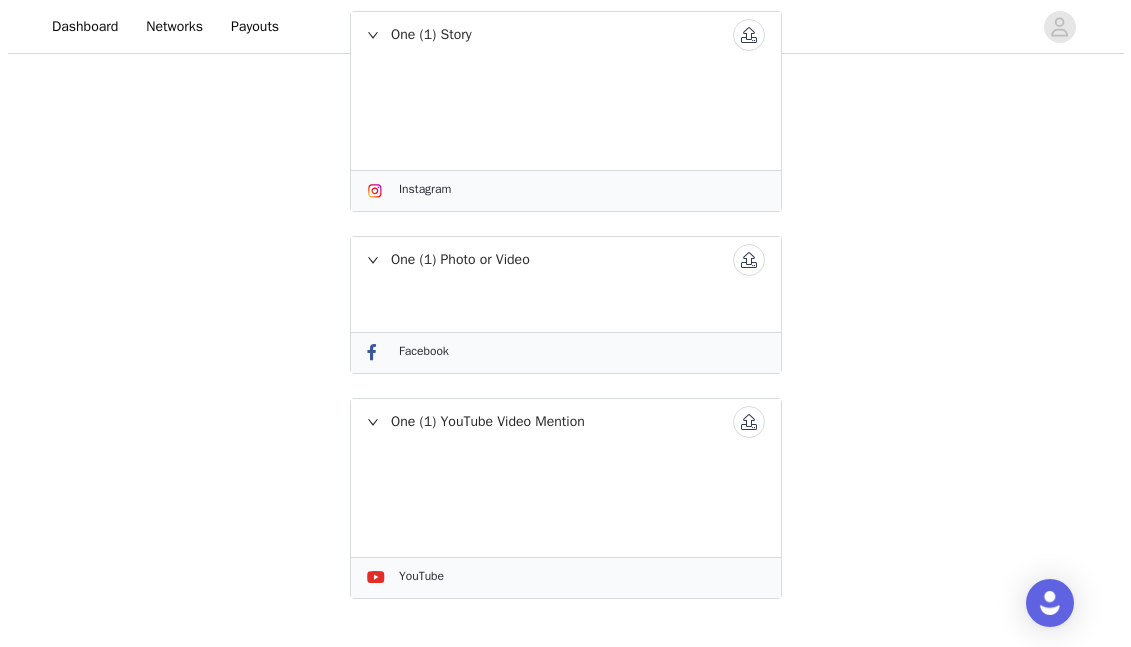 scroll, scrollTop: 0, scrollLeft: 0, axis: both 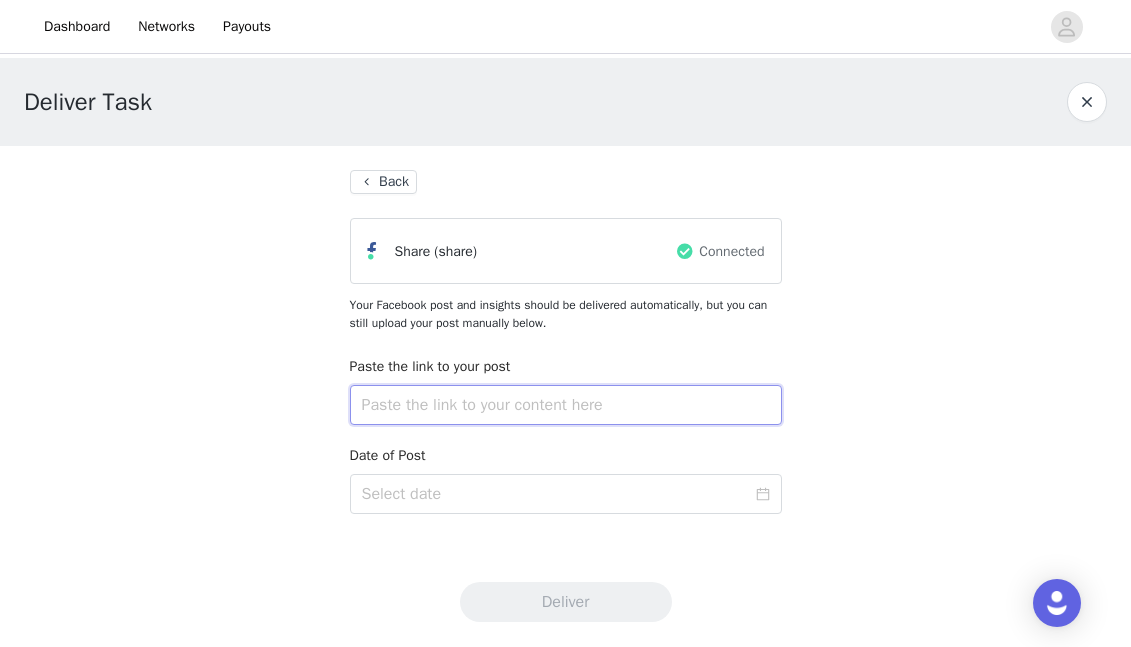 click at bounding box center (566, 405) 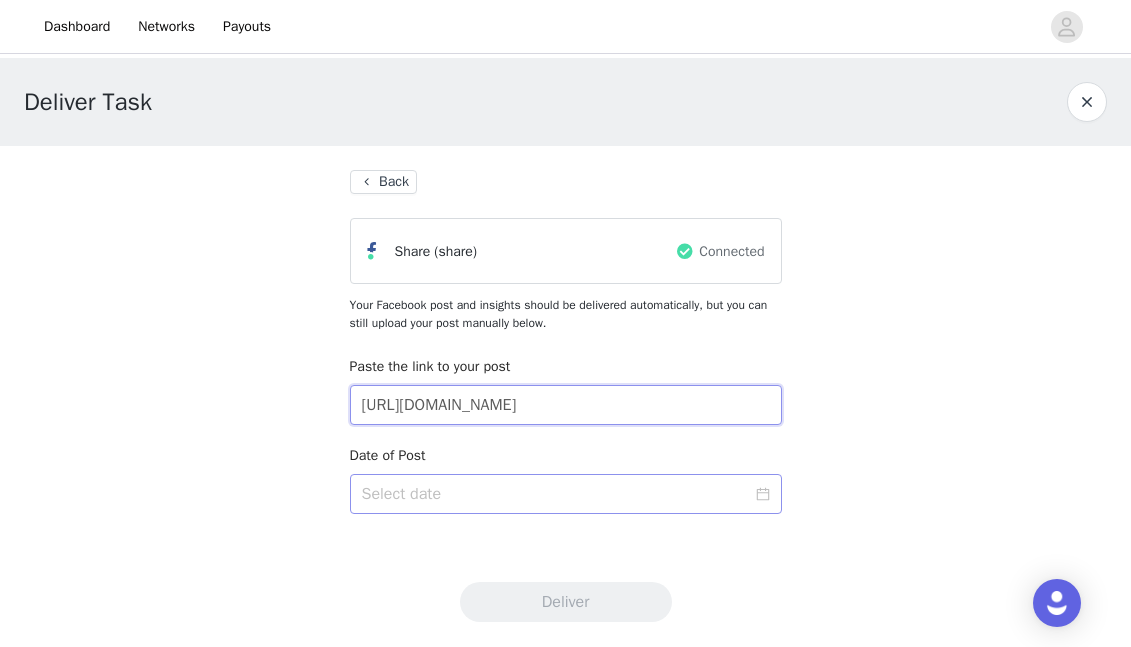 type on "[URL][DOMAIN_NAME]" 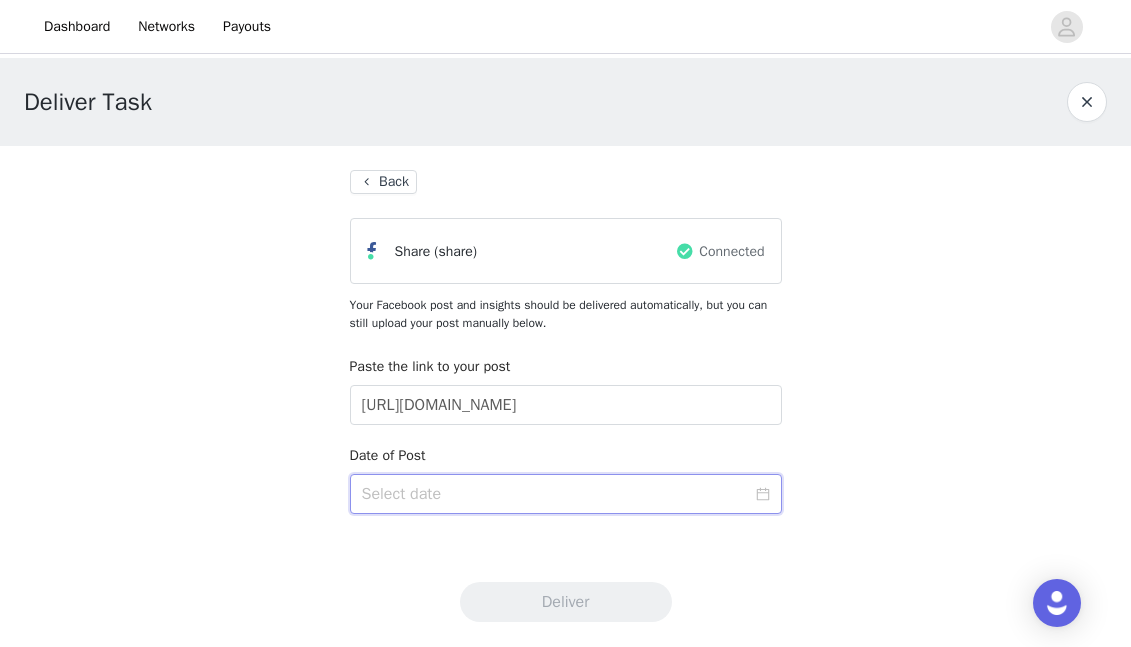 click at bounding box center [566, 494] 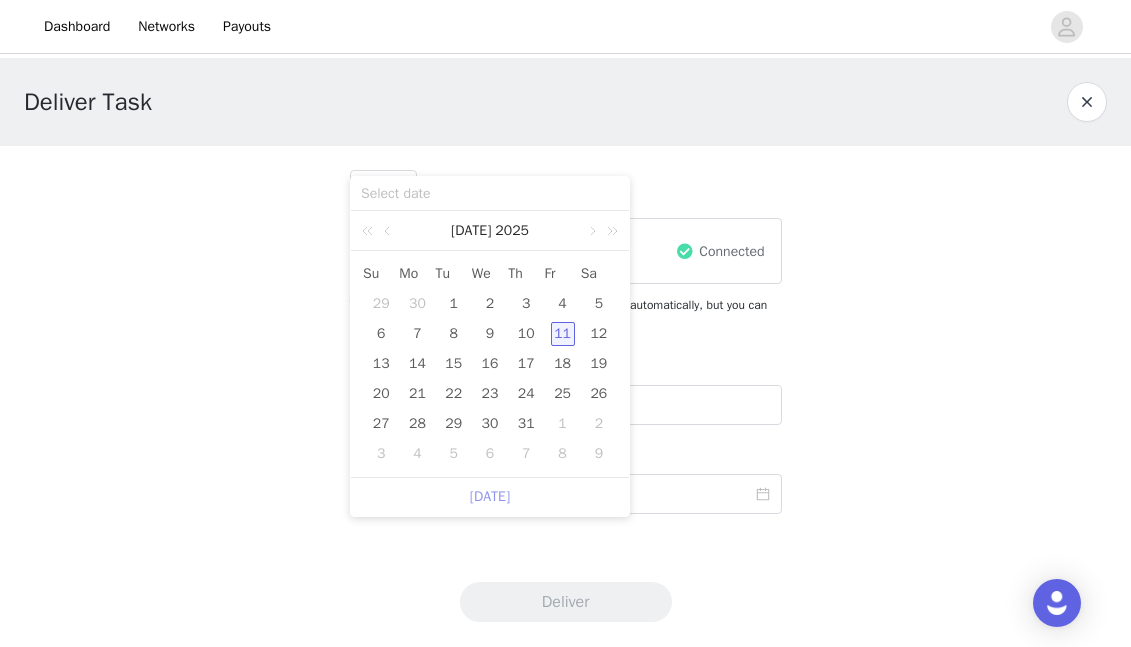click on "[DATE]" at bounding box center [490, 497] 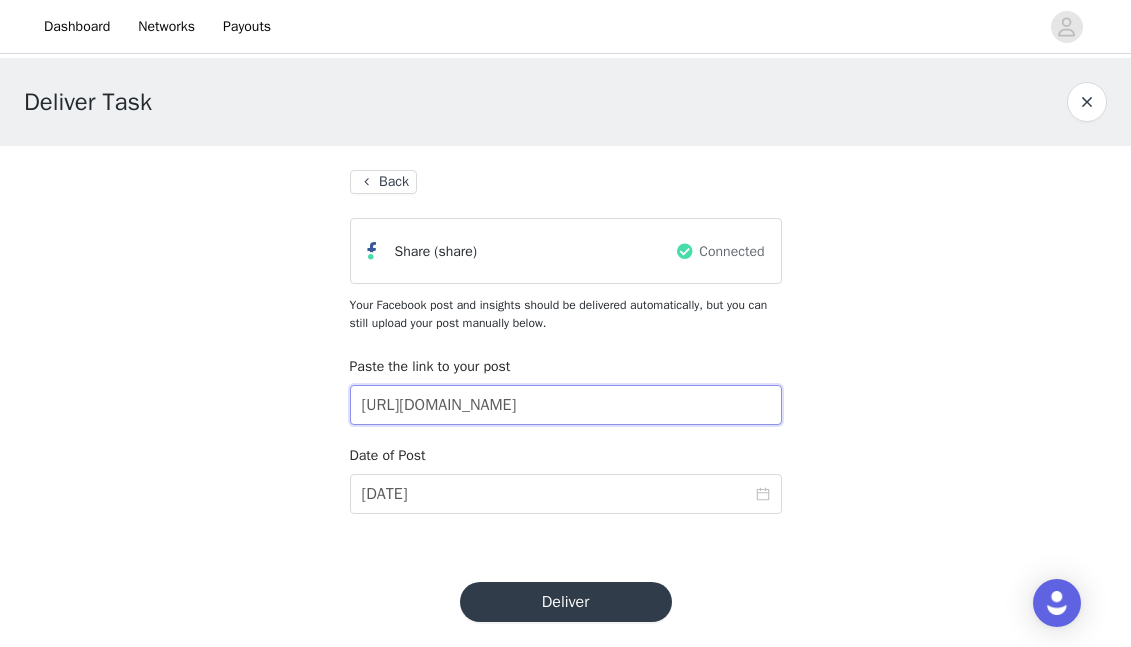drag, startPoint x: 730, startPoint y: 407, endPoint x: 315, endPoint y: 405, distance: 415.00482 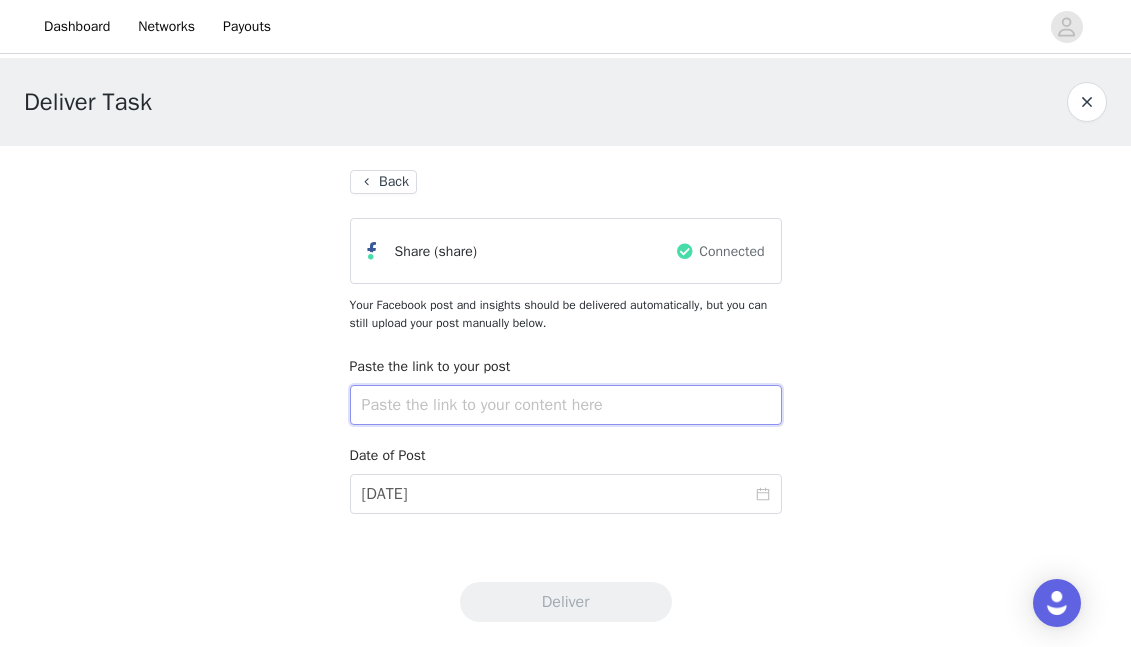 click at bounding box center [566, 405] 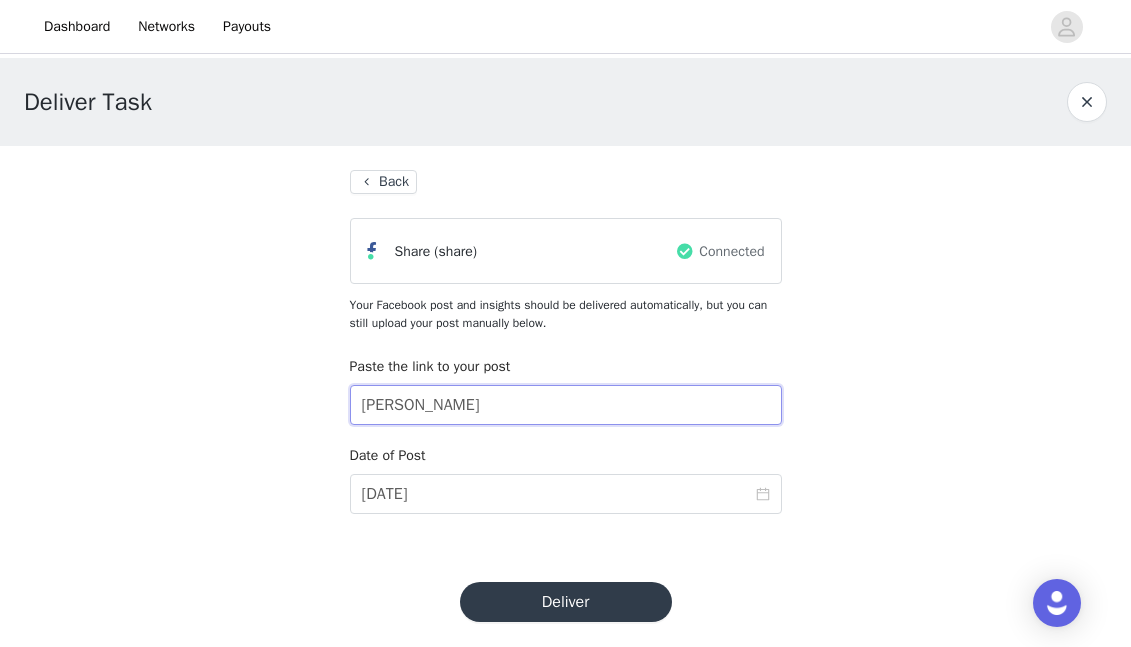 type on "[PERSON_NAME]" 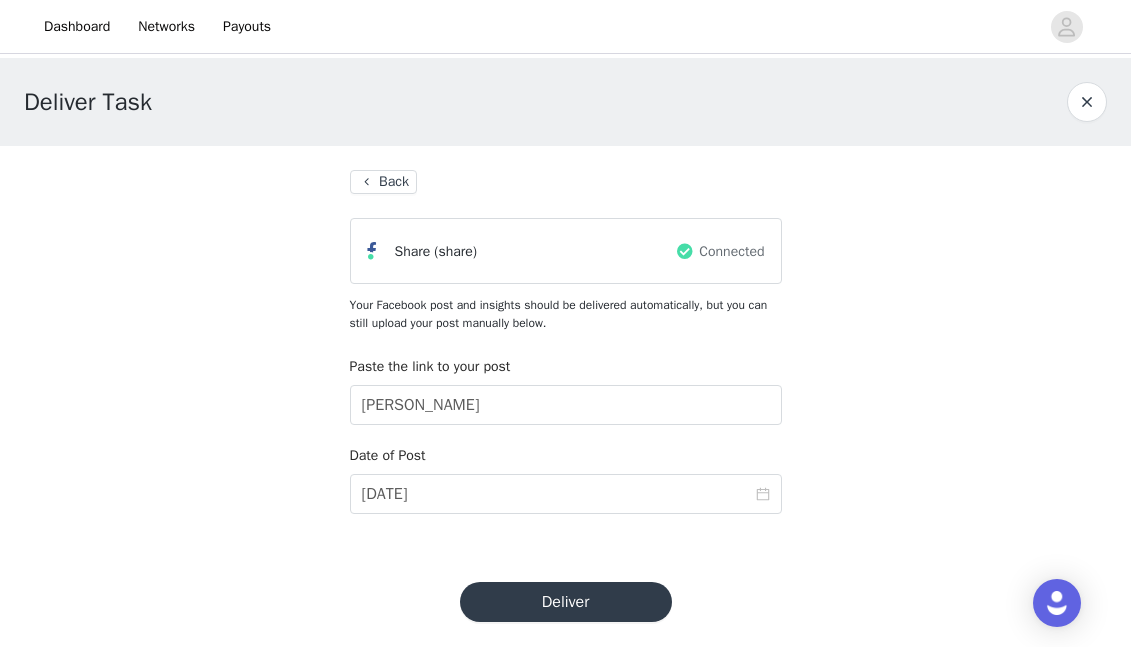 click on "Deliver" at bounding box center (566, 602) 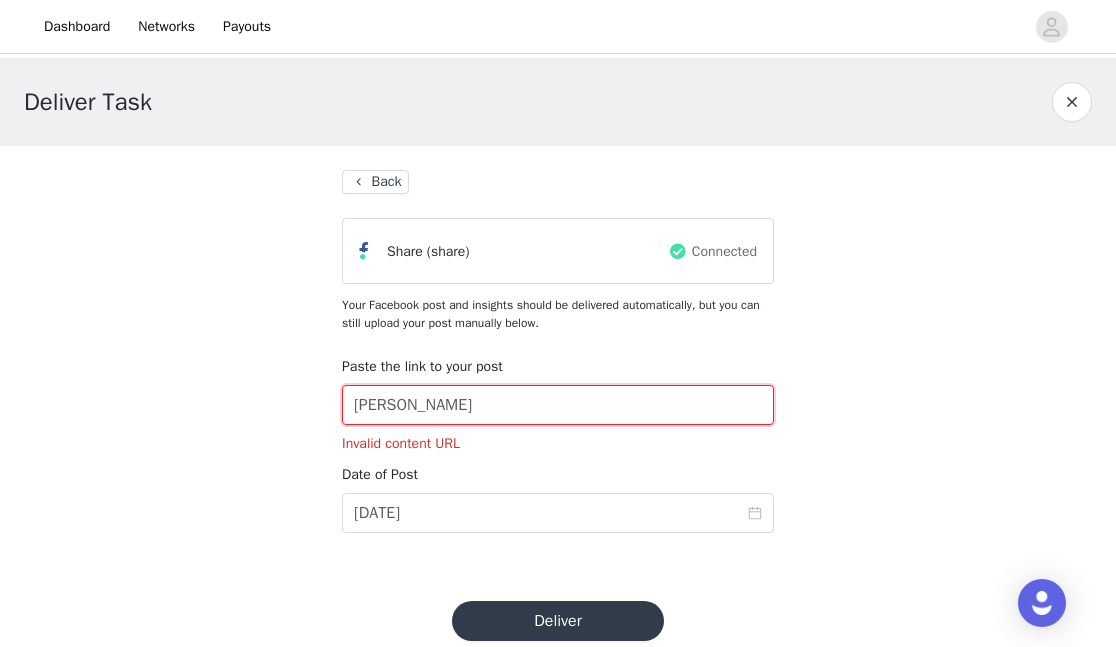 drag, startPoint x: 471, startPoint y: 414, endPoint x: 278, endPoint y: 413, distance: 193.0026 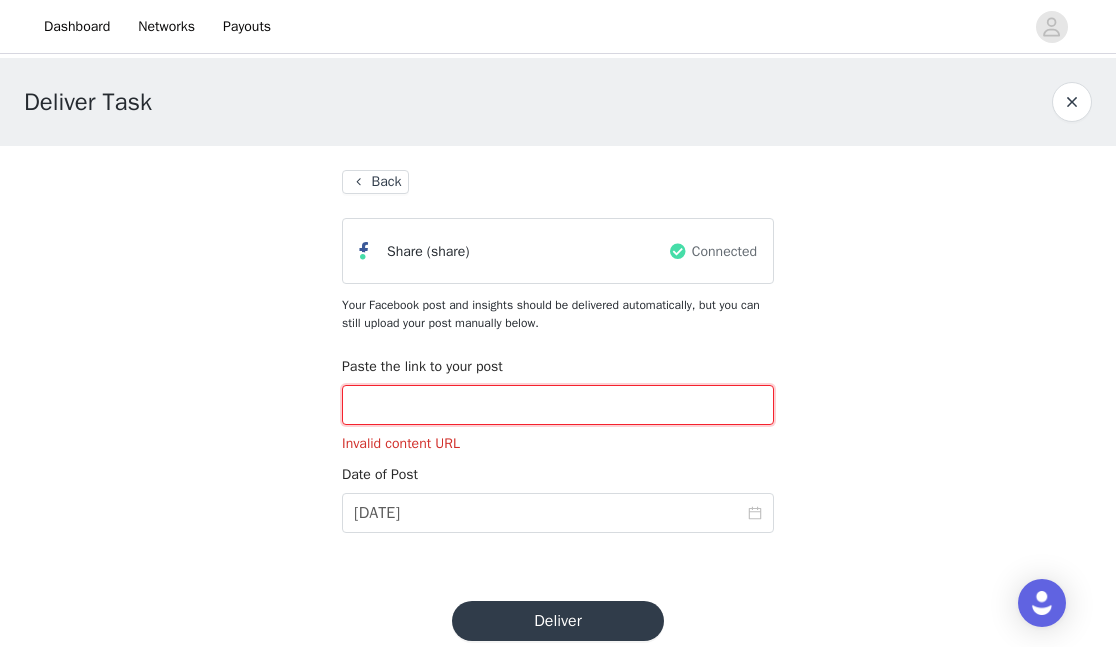 click at bounding box center [558, 405] 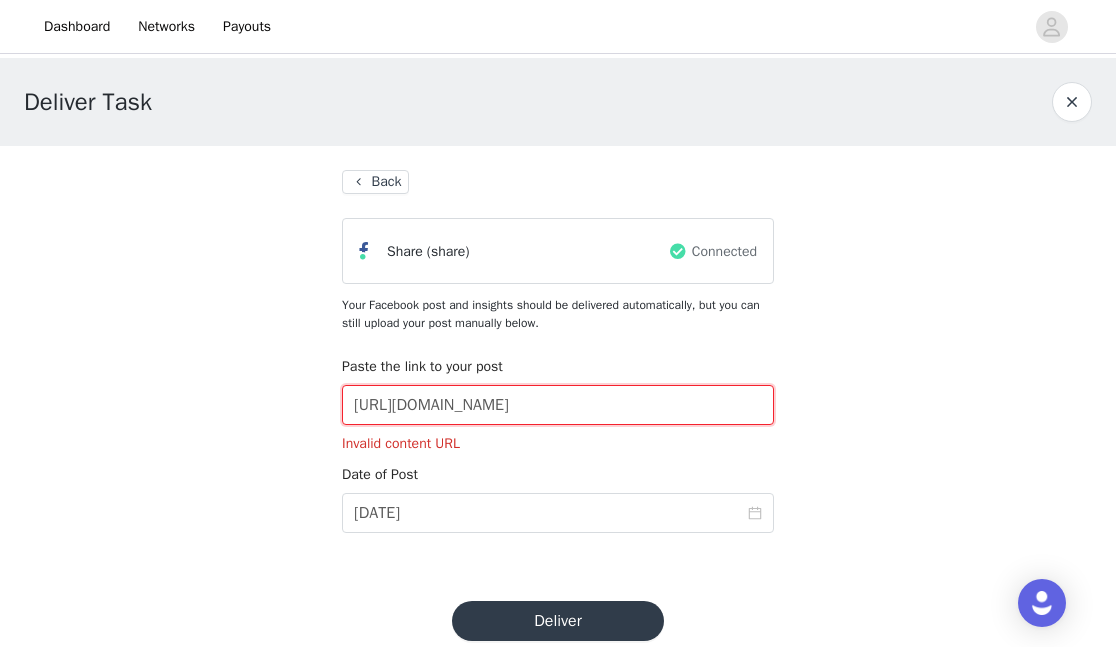 type on "[URL][DOMAIN_NAME]" 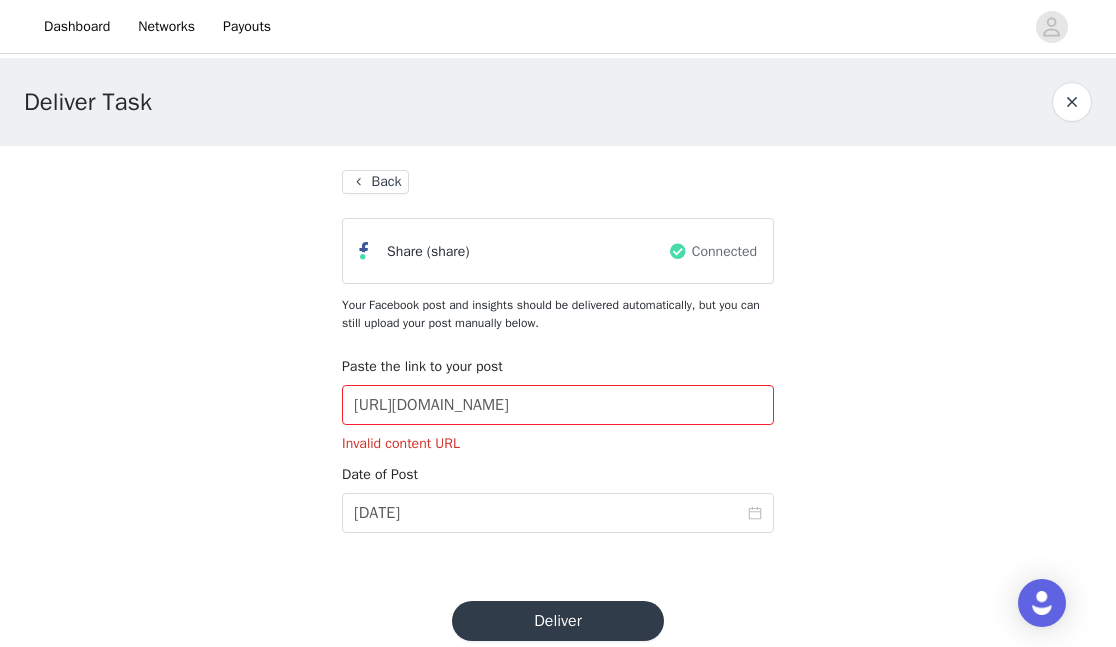 click on "Deliver" at bounding box center [558, 621] 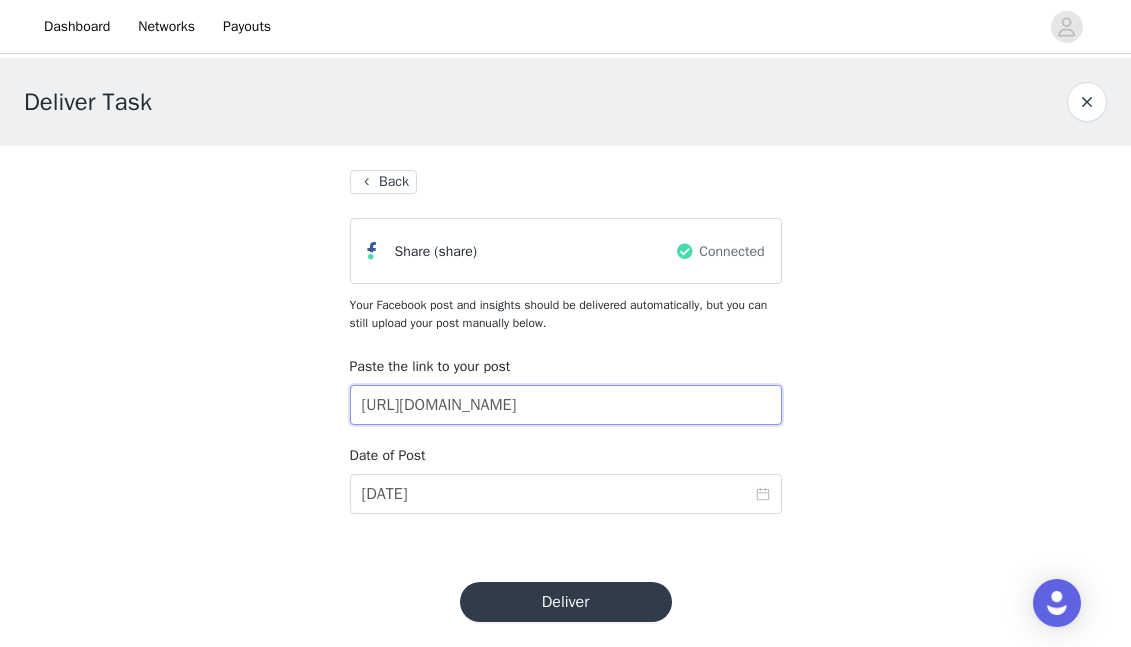 drag, startPoint x: 701, startPoint y: 409, endPoint x: 293, endPoint y: 396, distance: 408.20706 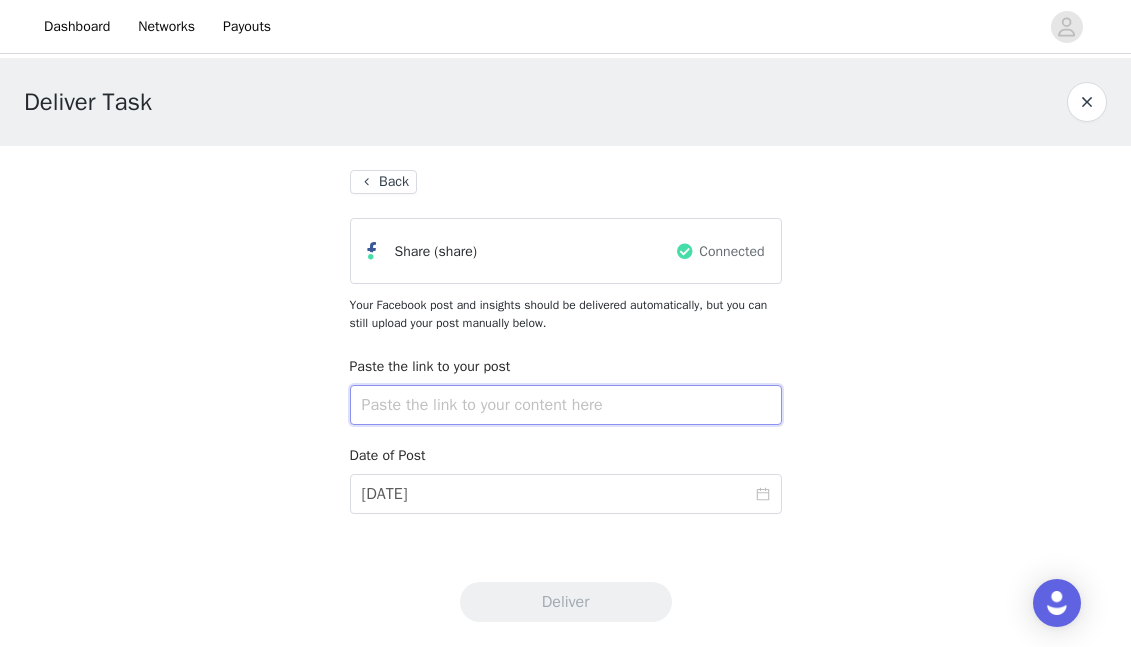 click at bounding box center (566, 405) 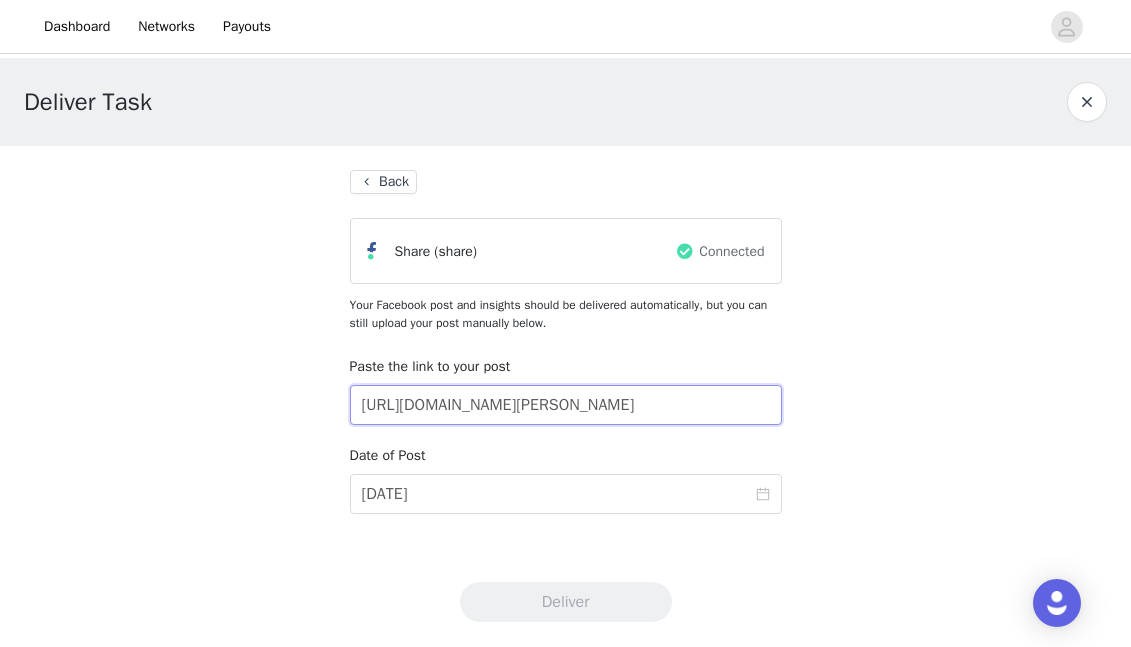 scroll, scrollTop: 0, scrollLeft: 98, axis: horizontal 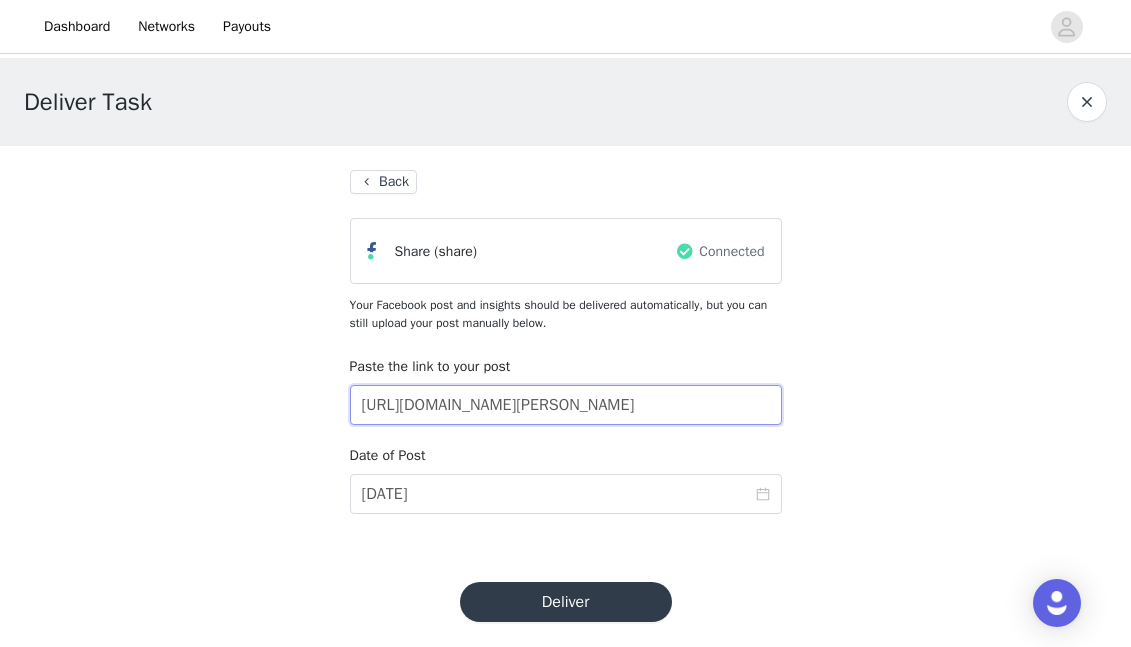 type on "[URL][DOMAIN_NAME][PERSON_NAME]" 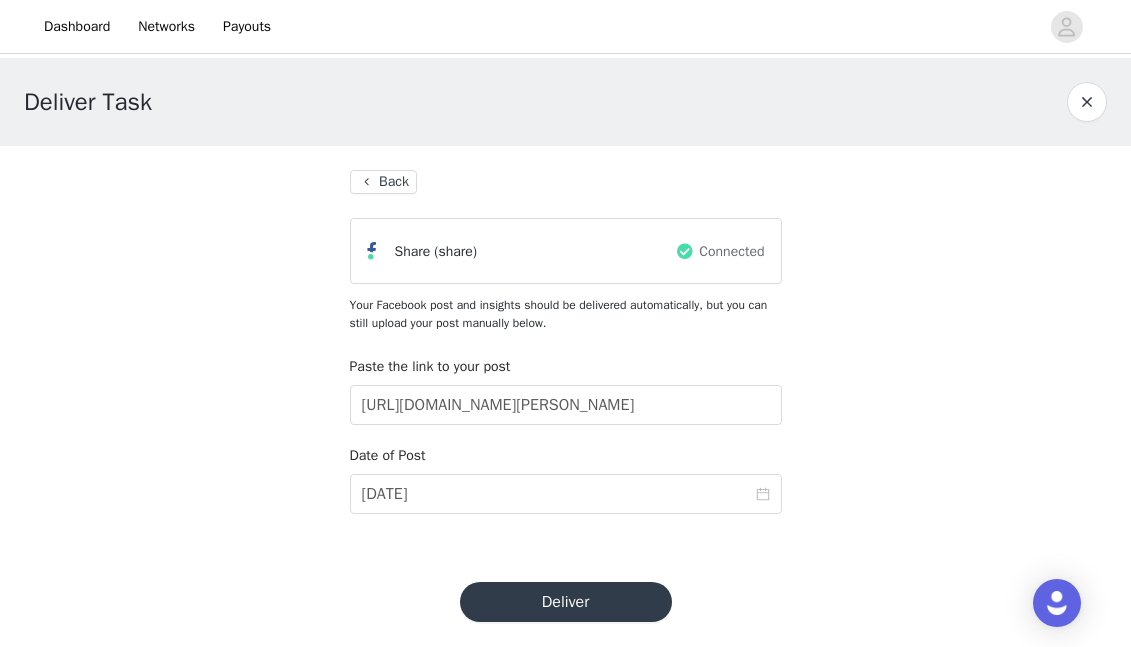 click on "Deliver" at bounding box center (566, 602) 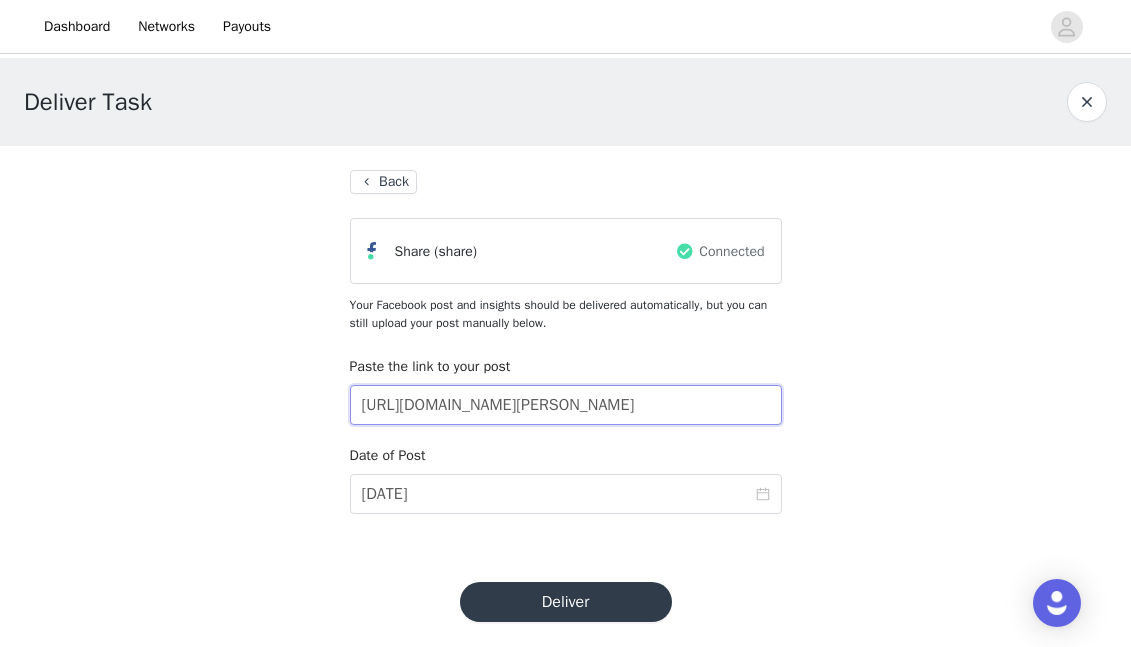 click on "[URL][DOMAIN_NAME][PERSON_NAME]" at bounding box center [566, 405] 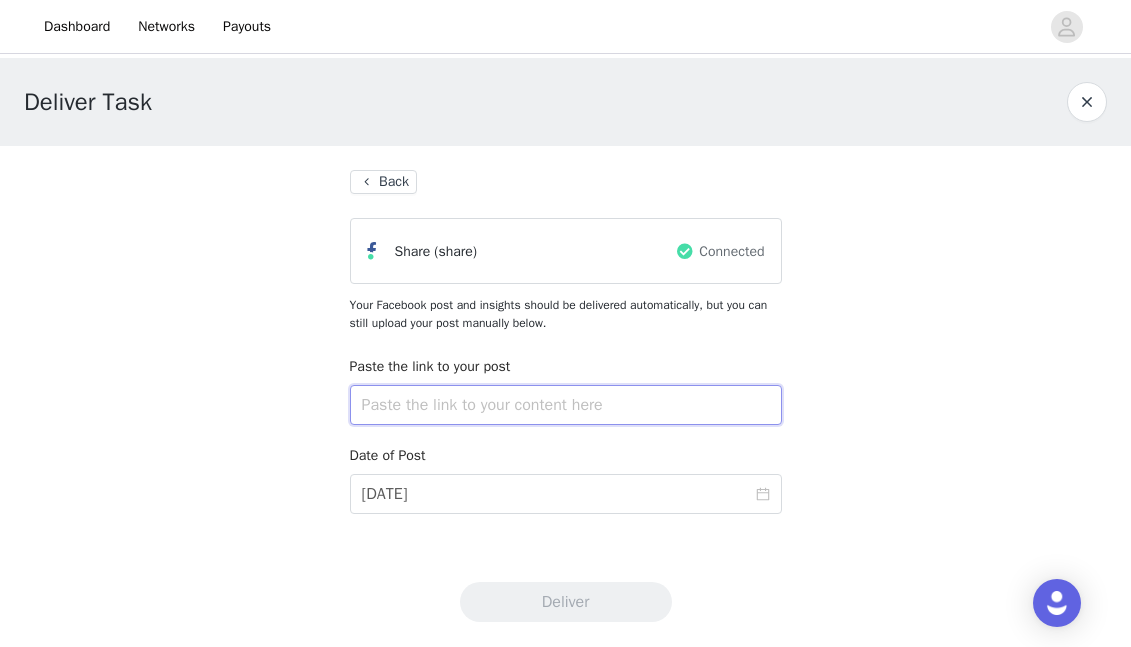 scroll, scrollTop: 0, scrollLeft: 0, axis: both 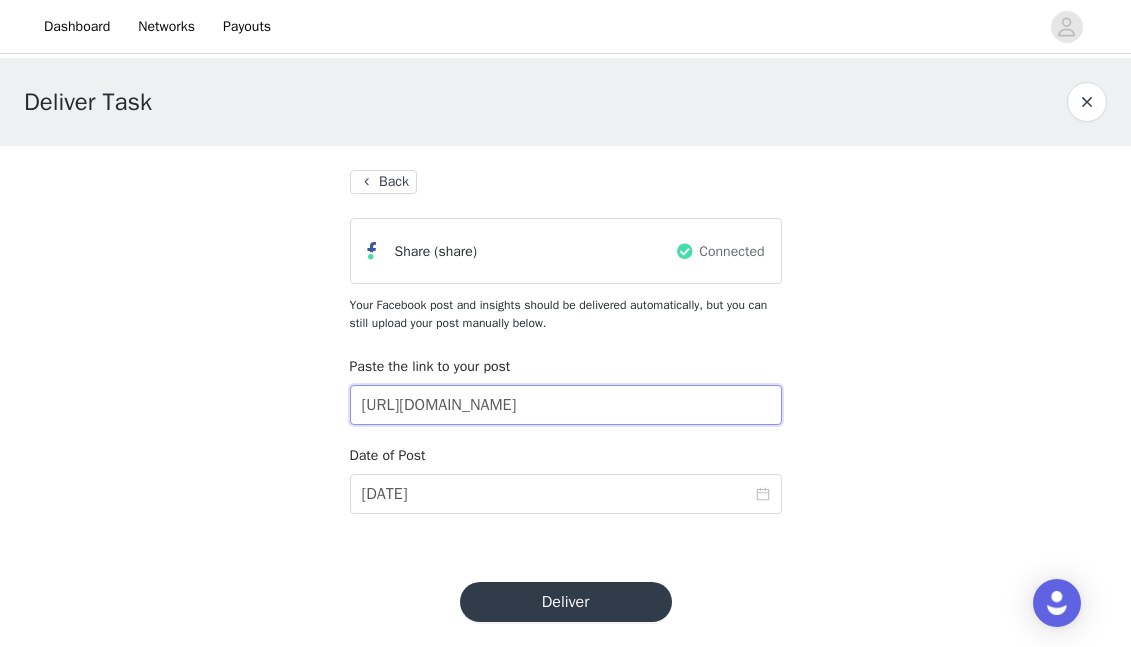 type on "[URL][DOMAIN_NAME]" 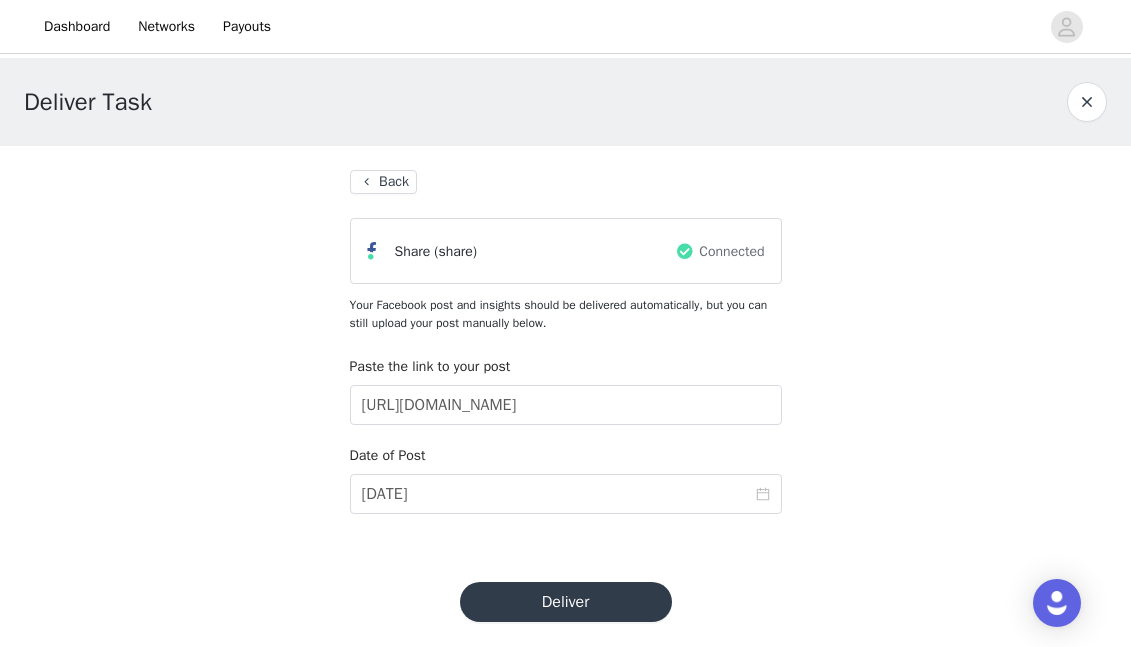 click on "Deliver" at bounding box center [566, 602] 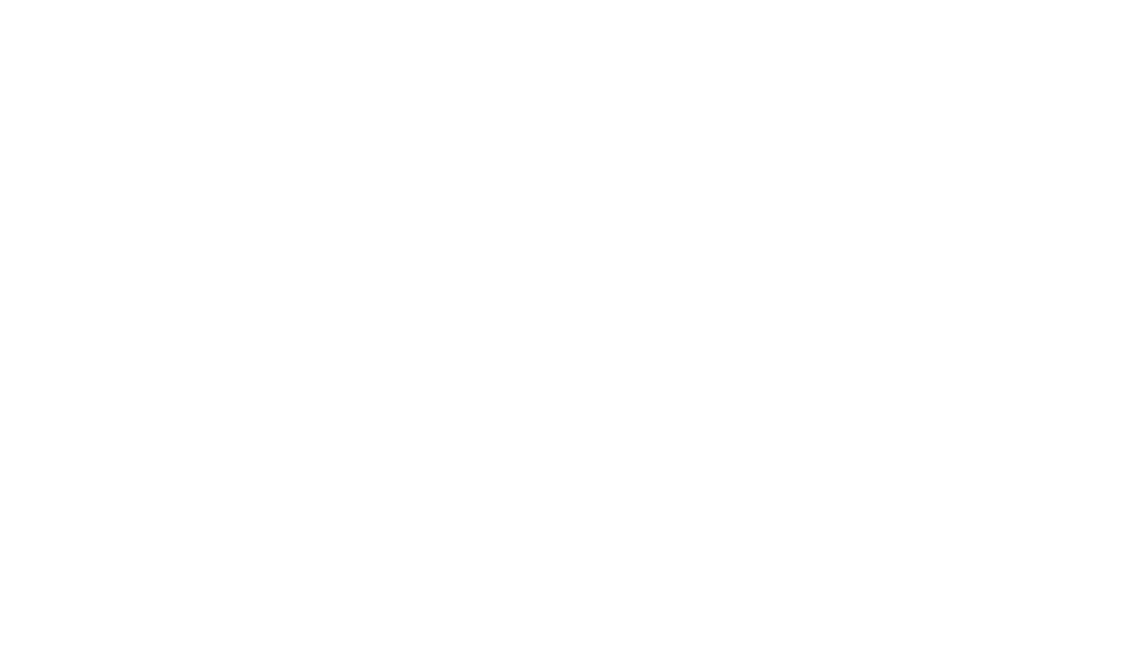scroll, scrollTop: 0, scrollLeft: 0, axis: both 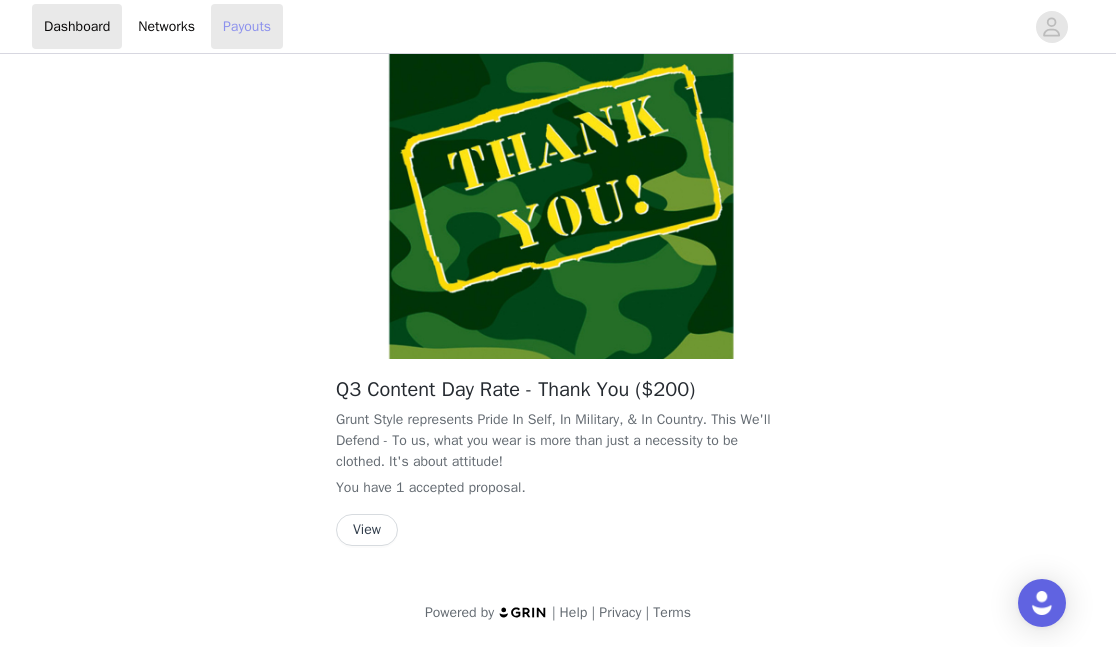 click on "Payouts" at bounding box center [247, 26] 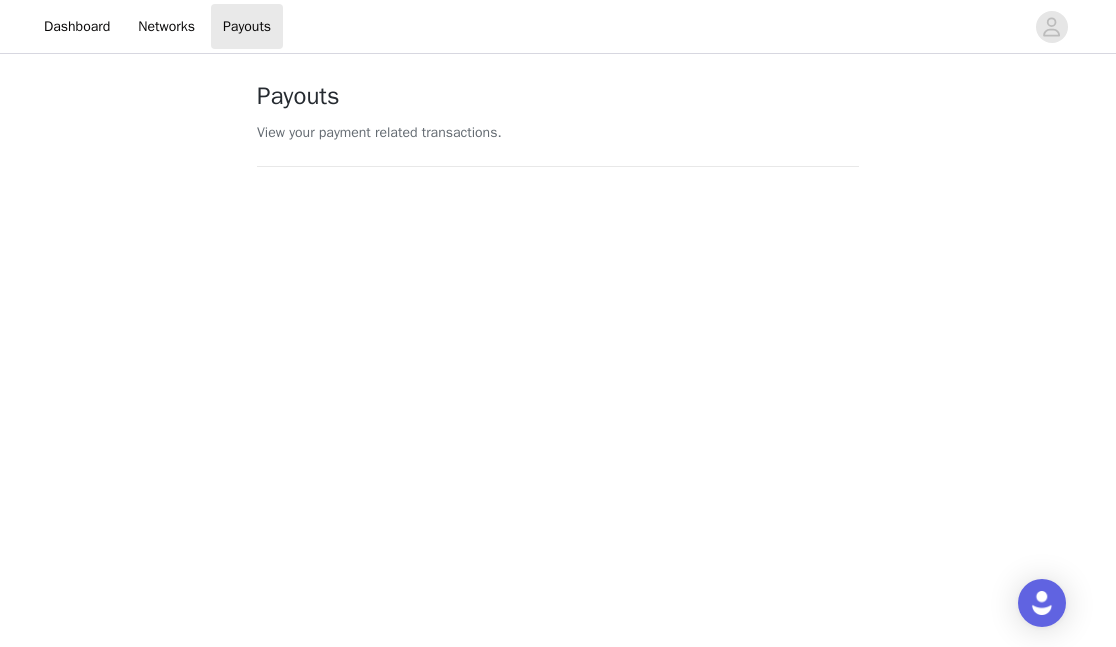 scroll, scrollTop: 0, scrollLeft: 0, axis: both 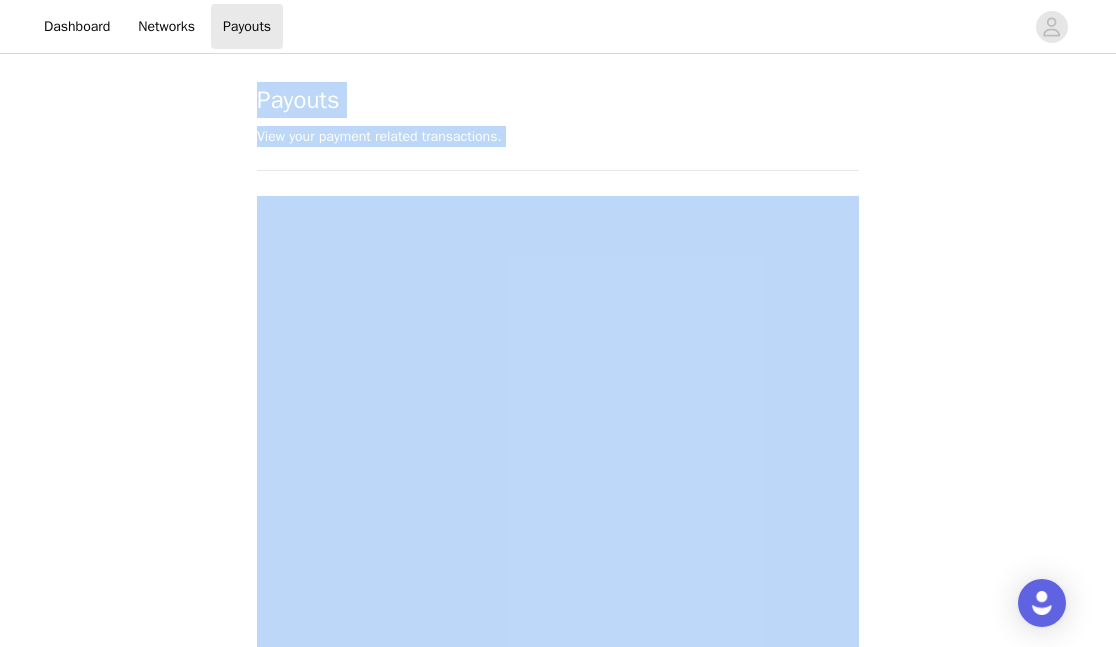drag, startPoint x: 251, startPoint y: 103, endPoint x: 866, endPoint y: 535, distance: 751.5644 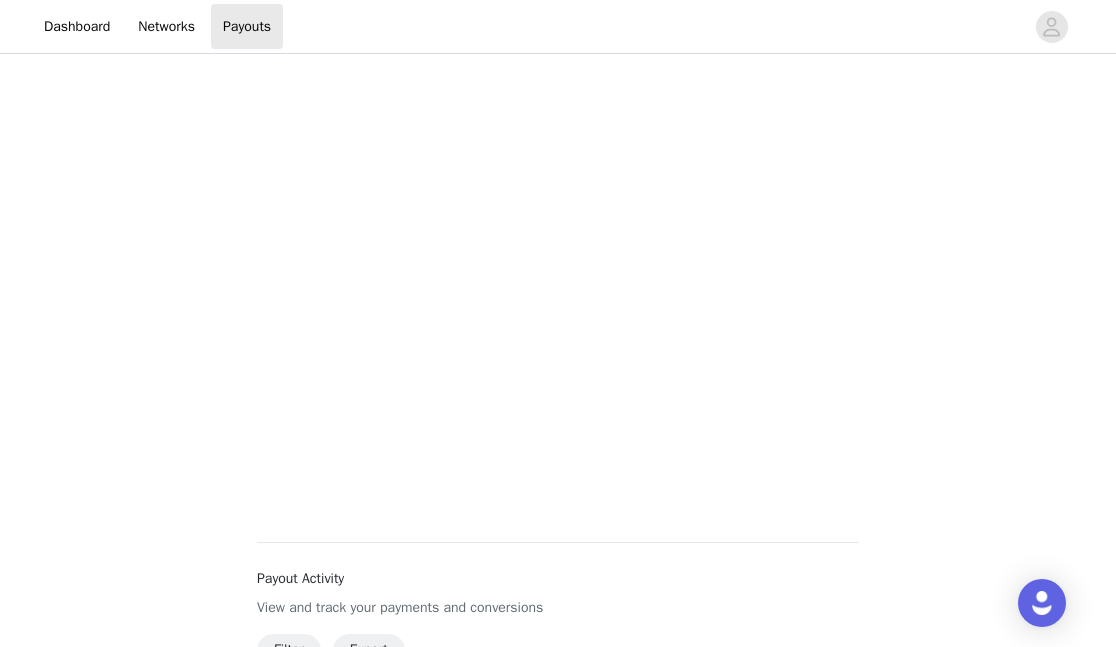 scroll, scrollTop: 300, scrollLeft: 0, axis: vertical 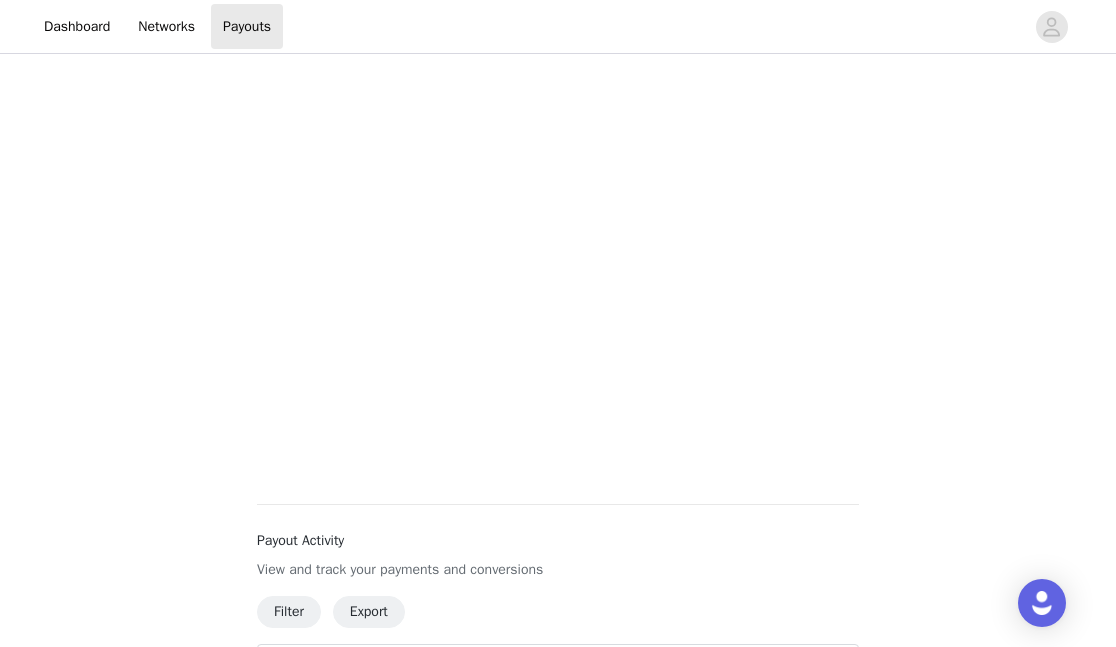 drag, startPoint x: 963, startPoint y: 438, endPoint x: 223, endPoint y: 109, distance: 809.8401 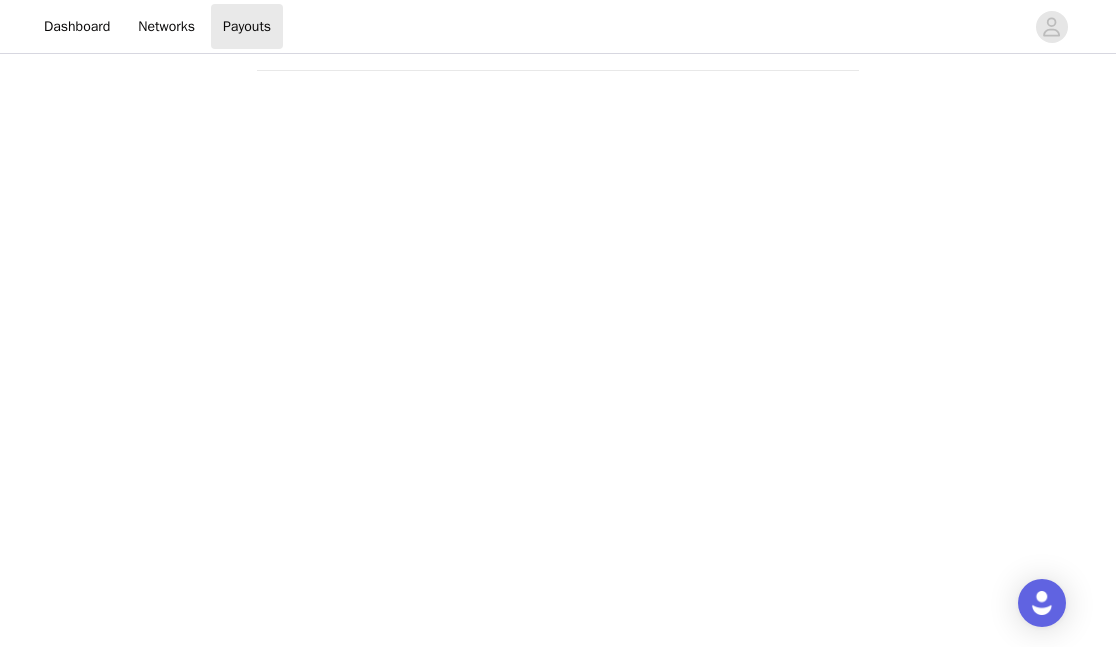 scroll, scrollTop: 0, scrollLeft: 0, axis: both 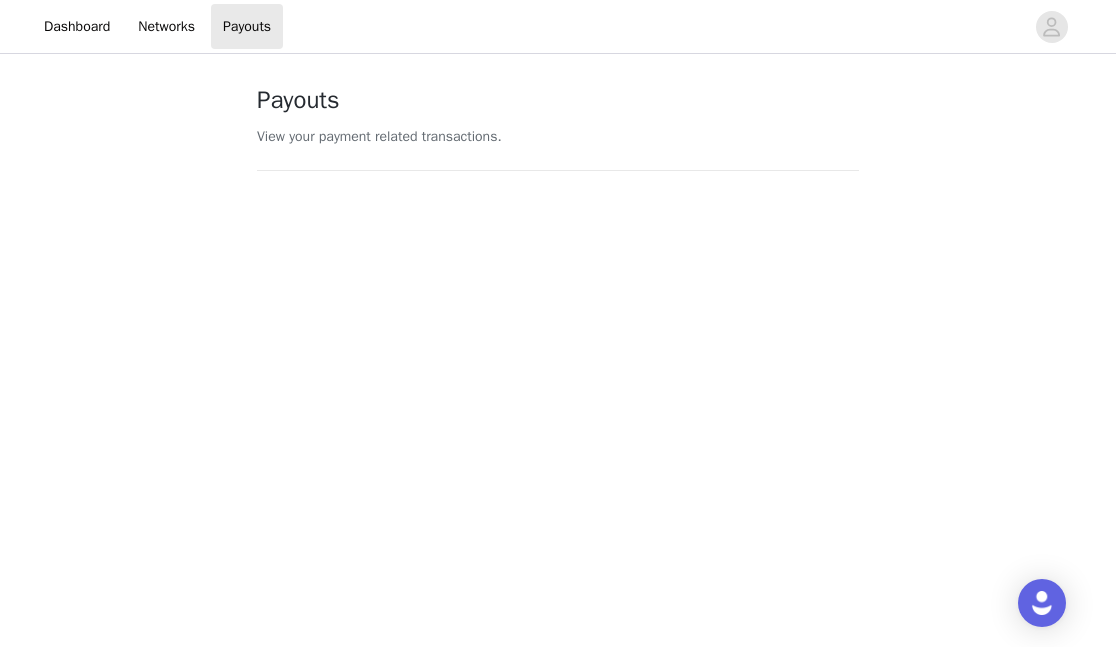click on "Payouts   View your payment related transactions.             Payout Activity   View and track your payments and conversions   Filter   Export     Payments Conversions   Total     $0.00    You do not have any payouts yet.   0                       Powered by       |    Help    |    Privacy    |    Terms" at bounding box center [558, 664] 